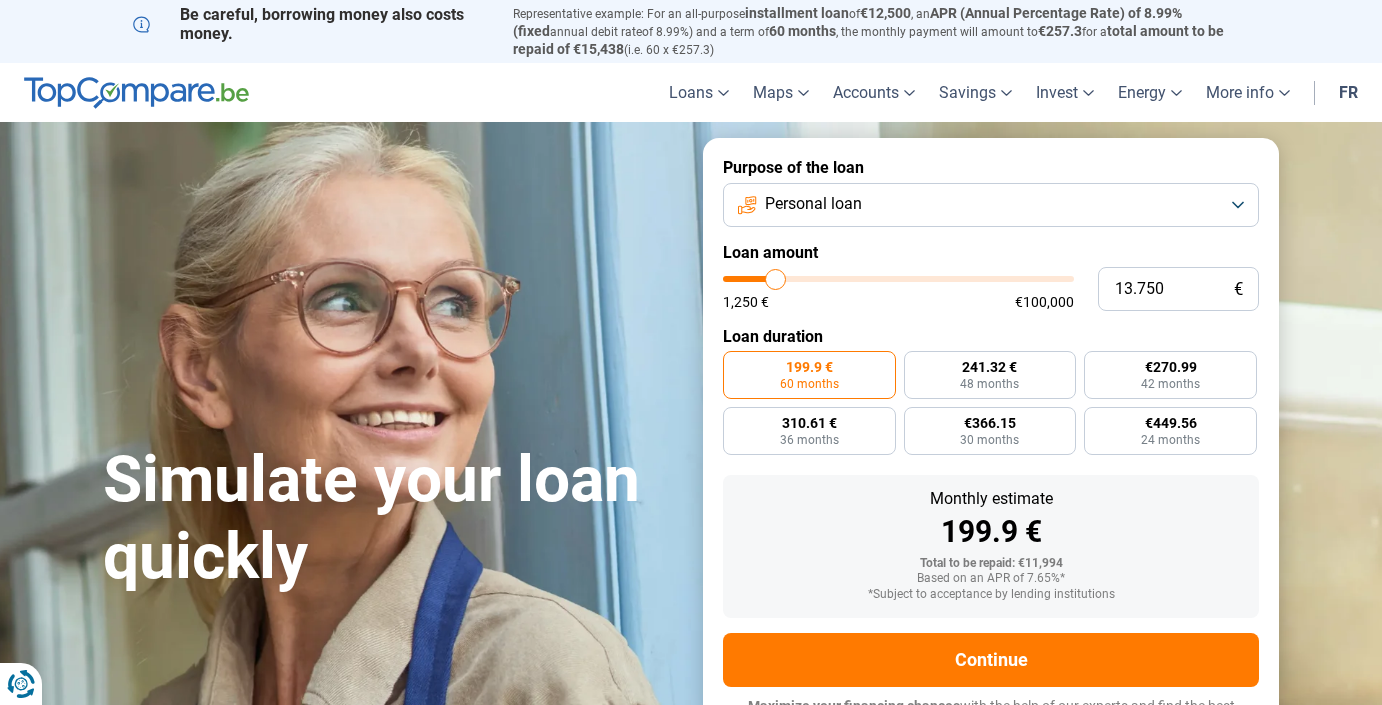 scroll, scrollTop: 0, scrollLeft: 0, axis: both 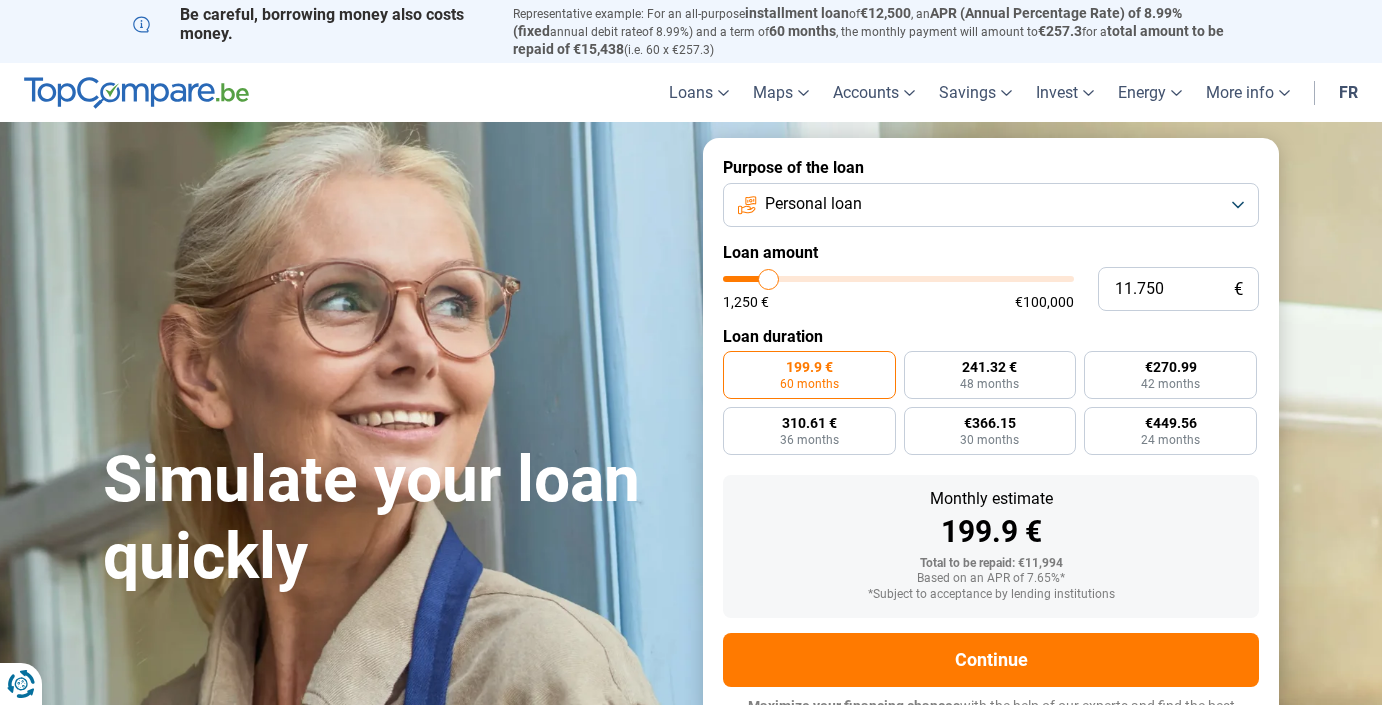 type on "11750" 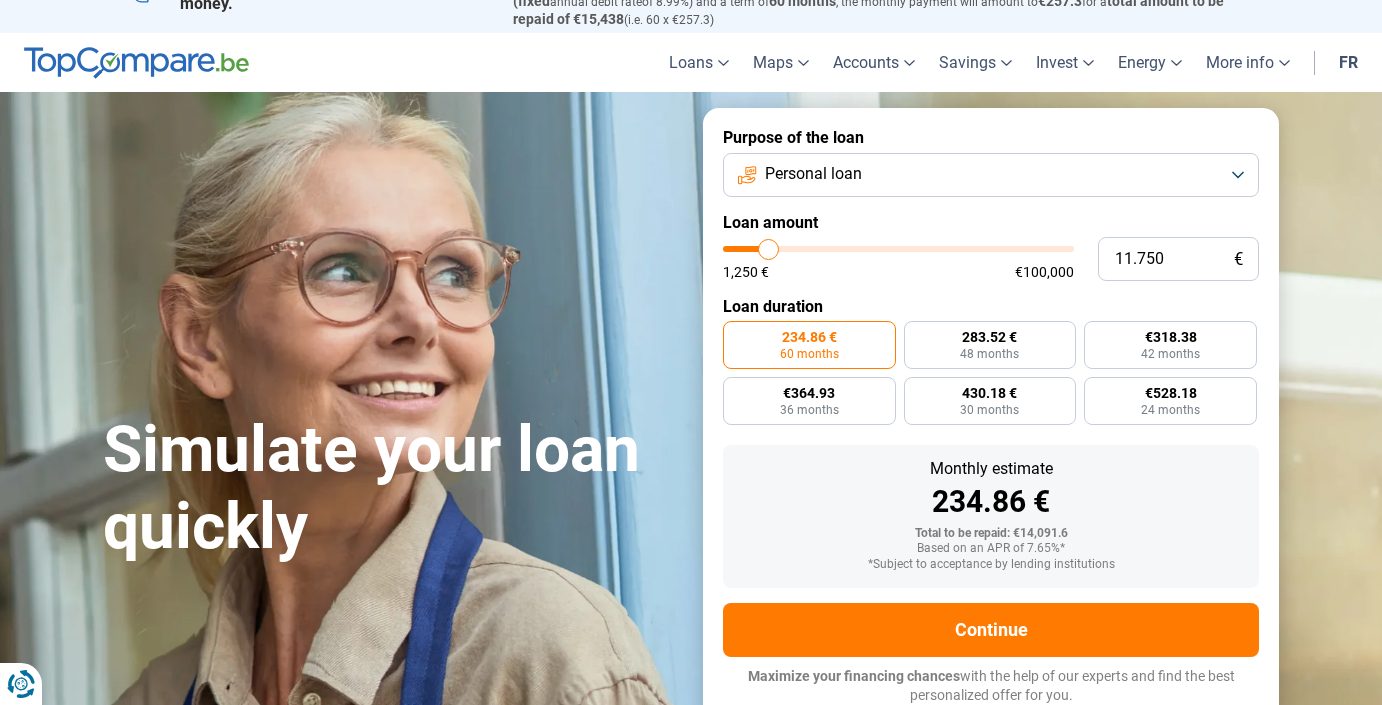 scroll, scrollTop: 31, scrollLeft: 0, axis: vertical 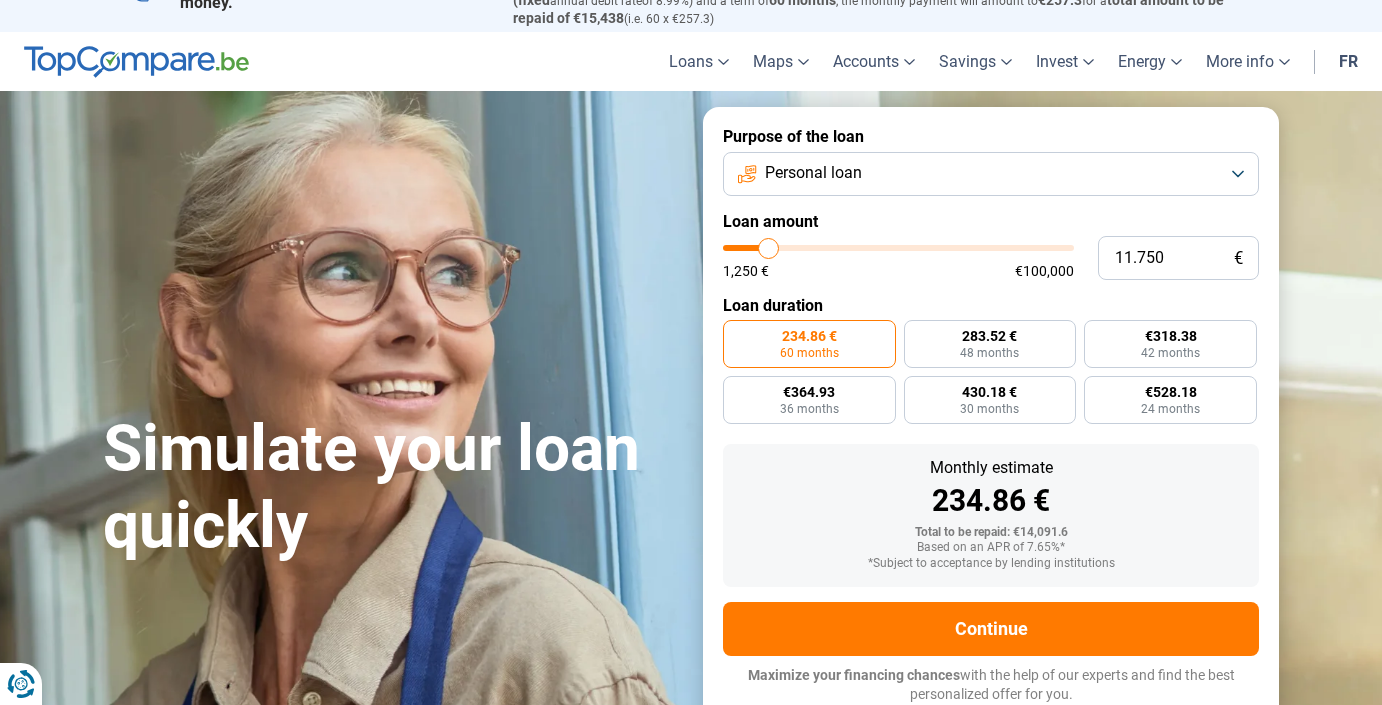 click on "Purpose of the loan Personal loan Loan amount 11.750 € 1,250 € €100,000 Loan duration 234.86 € 60 months 283.52 € 48 months €318.38 42 months €364.93 36 months 430.18 € 30 months €528.18 24 months Monthly estimate 234.86 € Total to be repaid: €14,091.6 Based on an APR of 7.65%* *Subject to acceptance by lending institutions Continue Maximize your financing chances  with the help of our experts and find the best personalized offer for you. 100.000+ simulations mensuelles réussies Maximisez vos chances de financement grâce à nos experts  Trouvez la meilleure offre personnalisée" at bounding box center (991, 415) 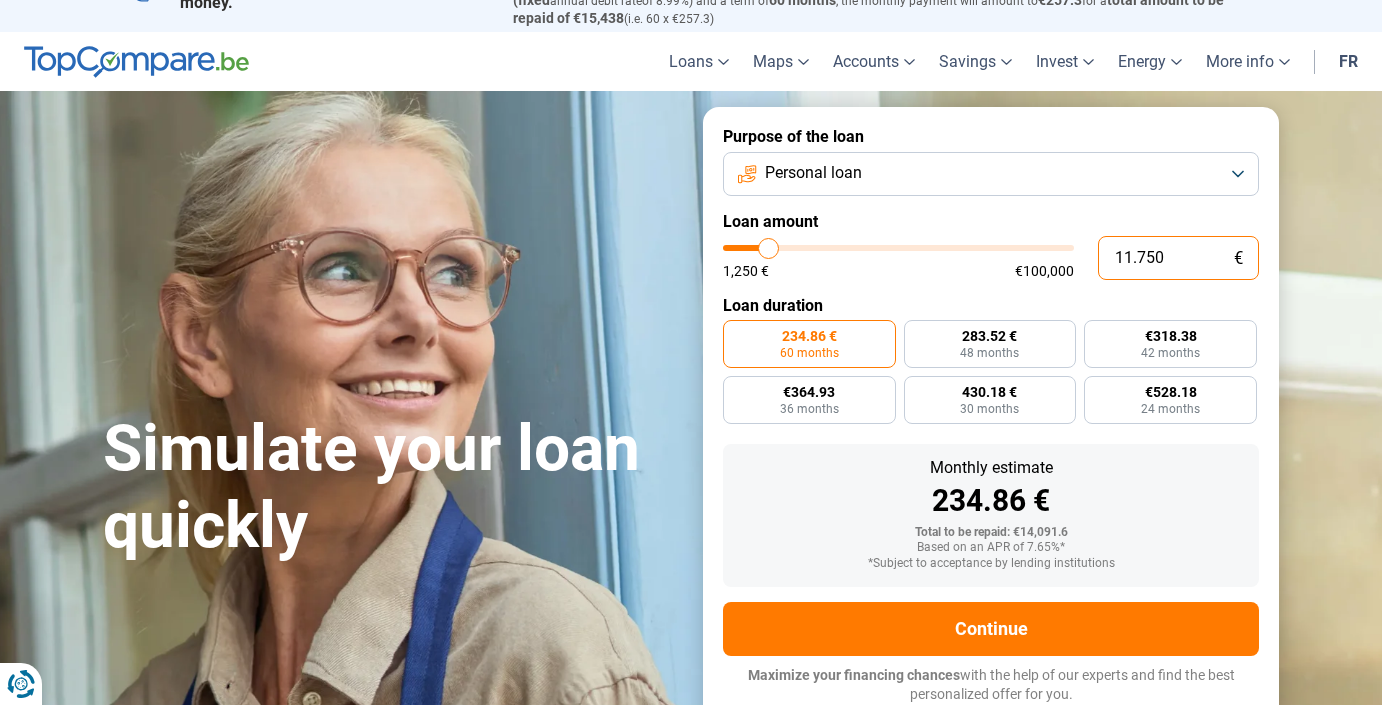 click on "11.750" at bounding box center [1178, 258] 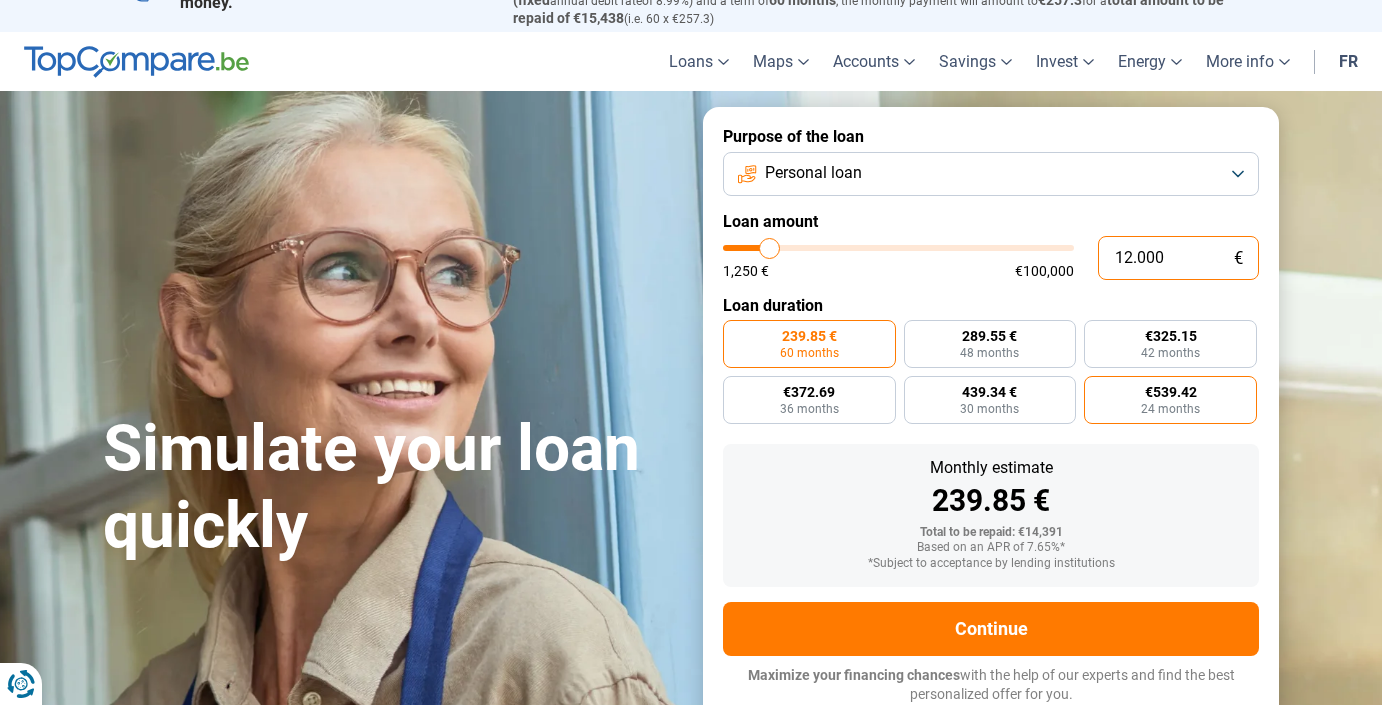 type on "12.000" 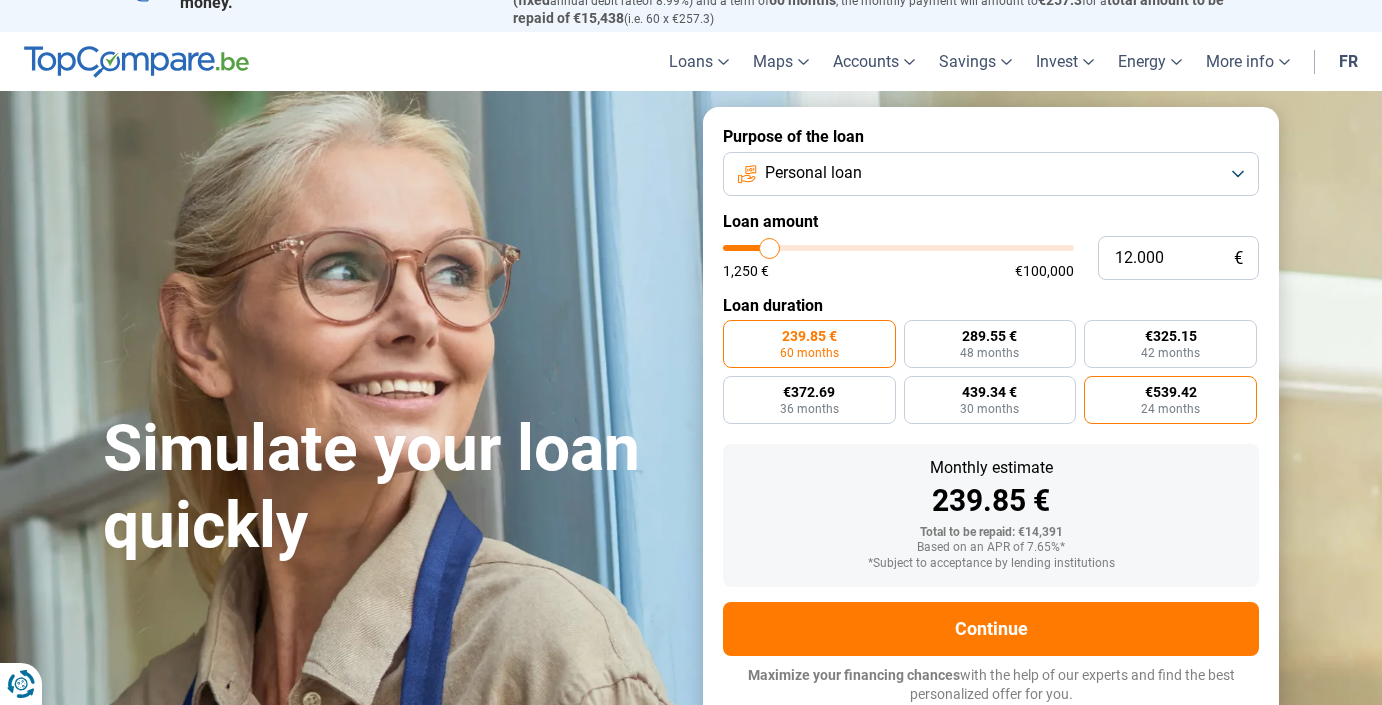 click on "€539.42 24 months" at bounding box center [1170, 400] 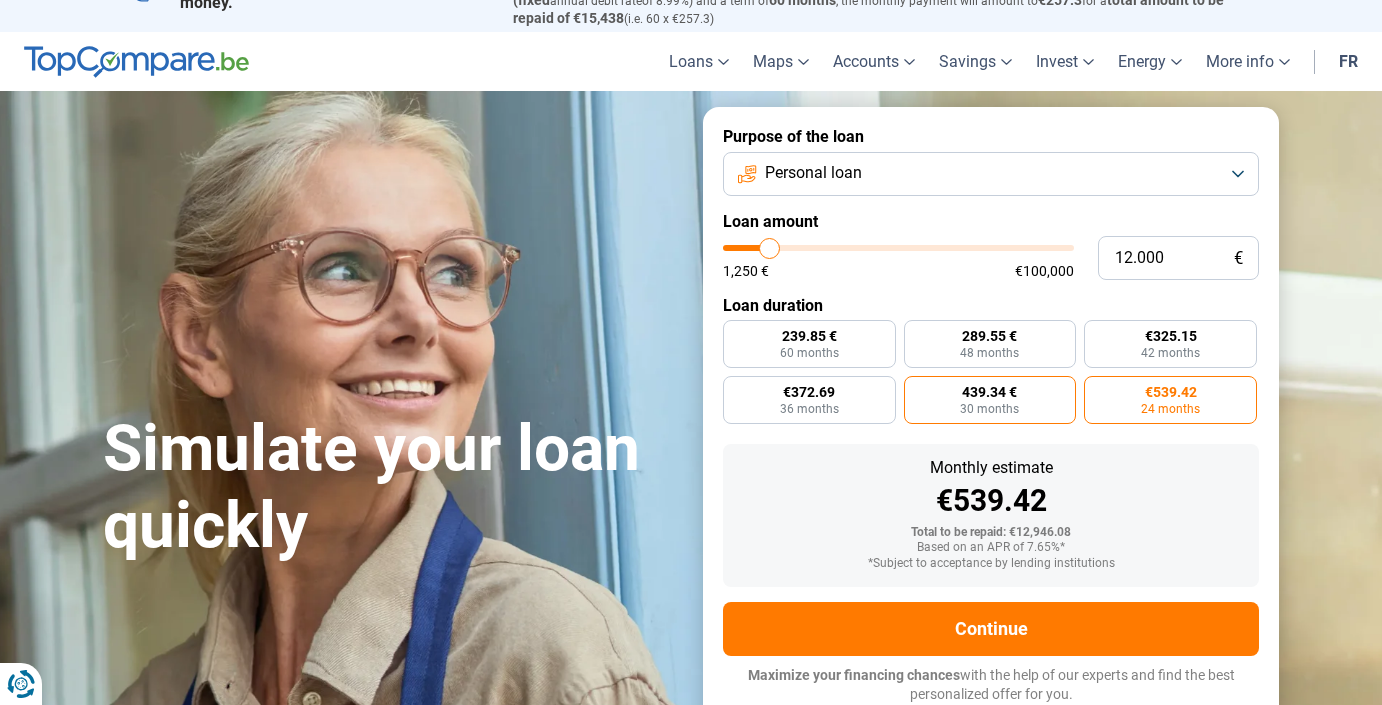 click on "439.34 € 30 months" at bounding box center (990, 400) 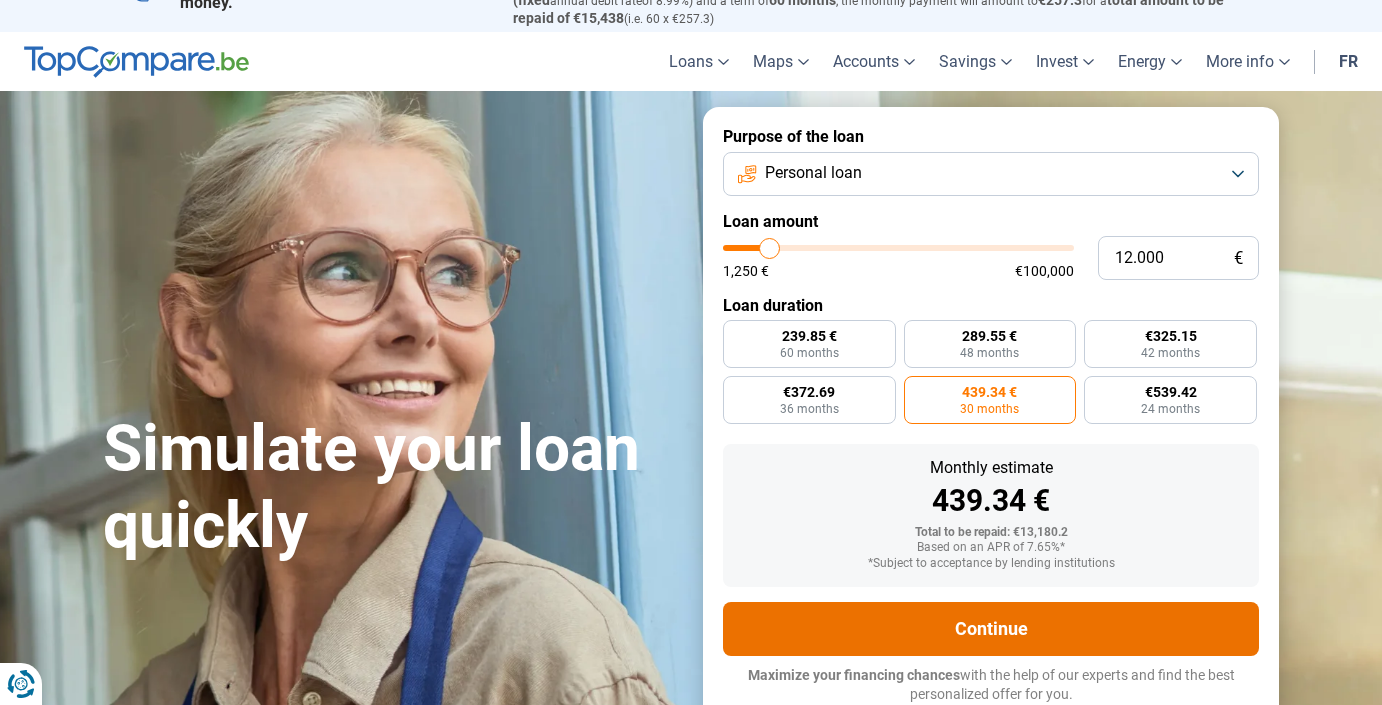 click on "Continue" at bounding box center [991, 629] 